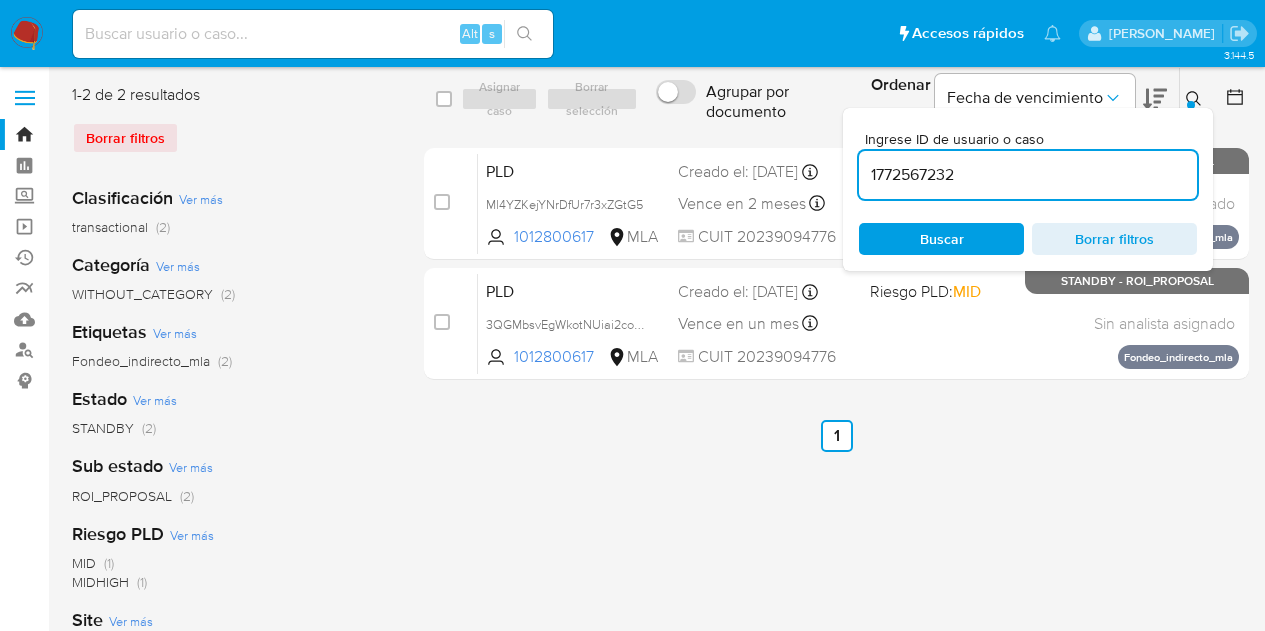 scroll, scrollTop: 0, scrollLeft: 0, axis: both 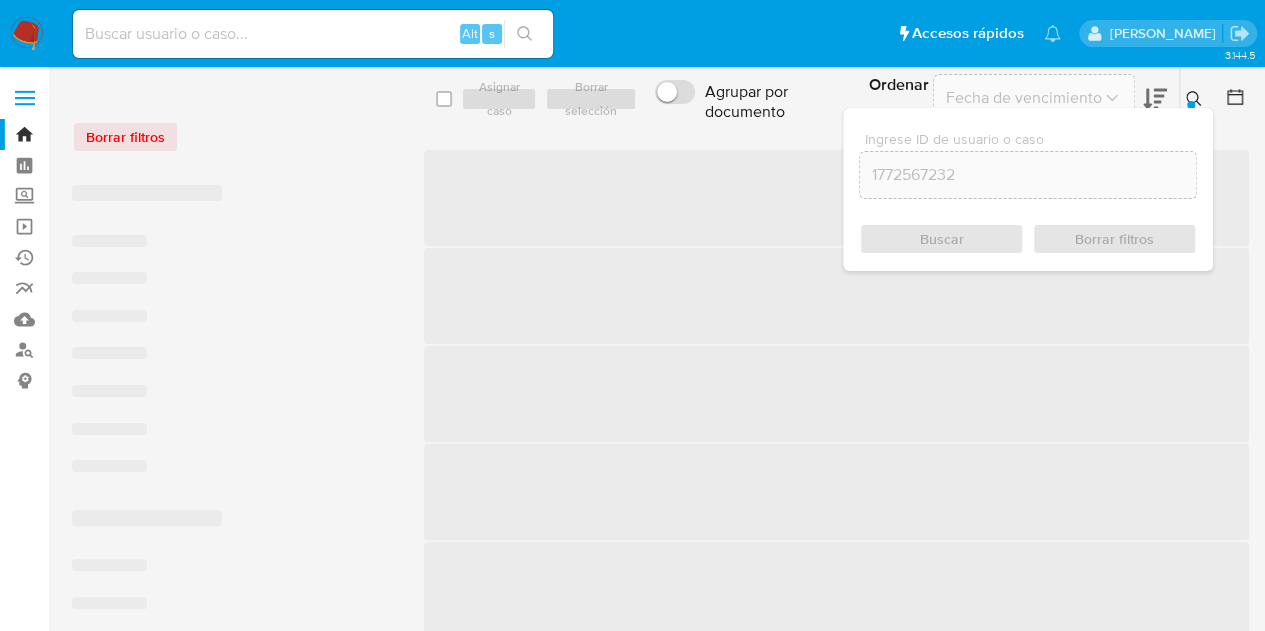 click 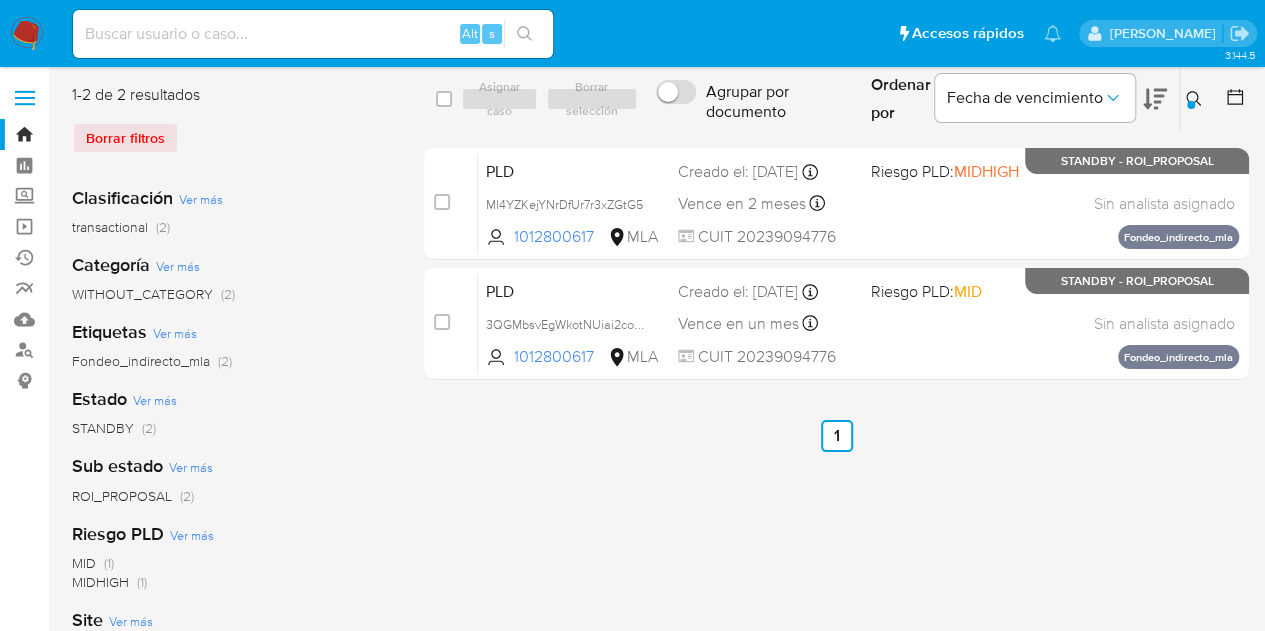 click 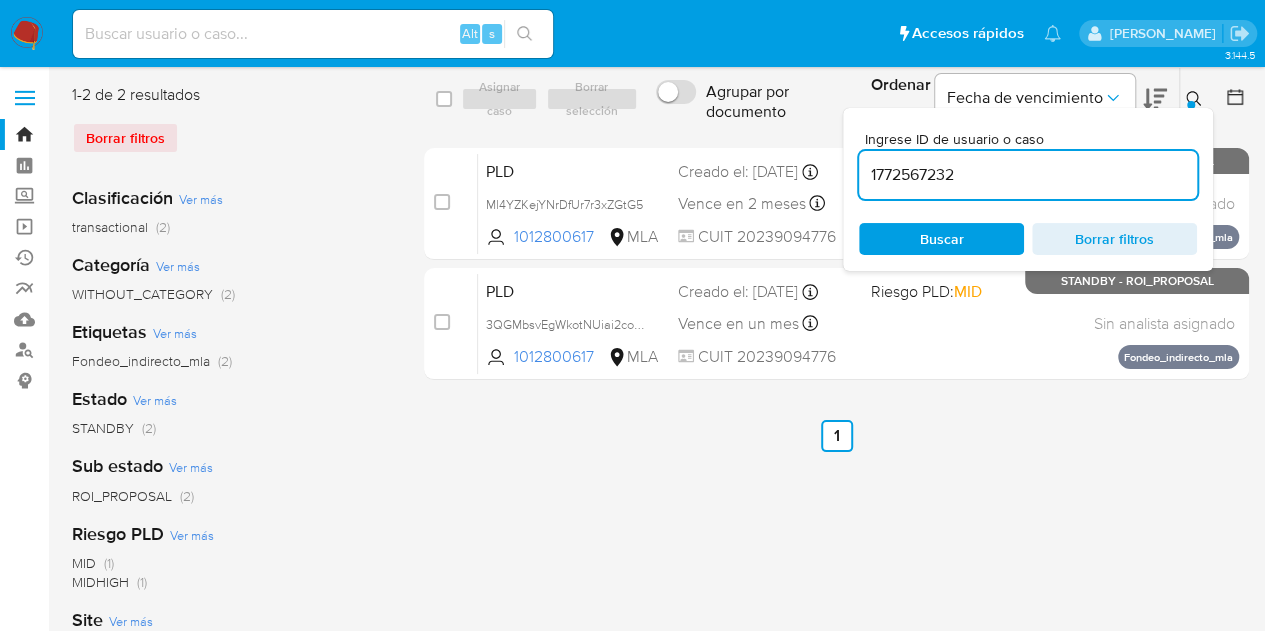 drag, startPoint x: 1072, startPoint y: 172, endPoint x: 751, endPoint y: 111, distance: 326.74454 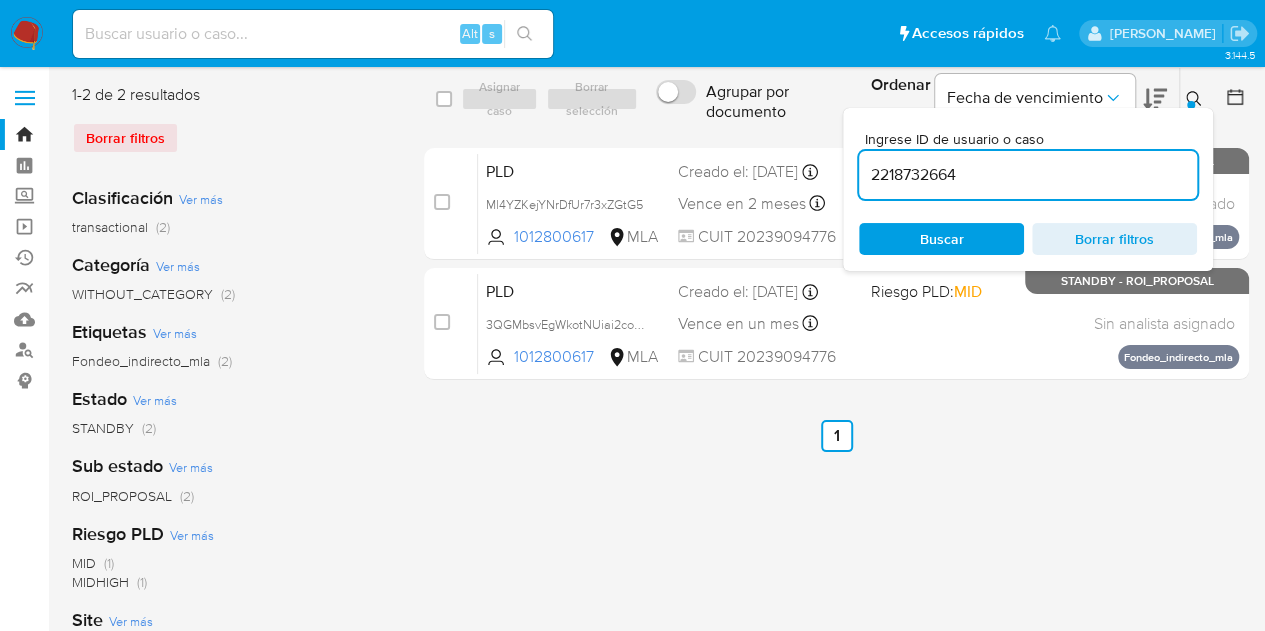 type on "2218732664" 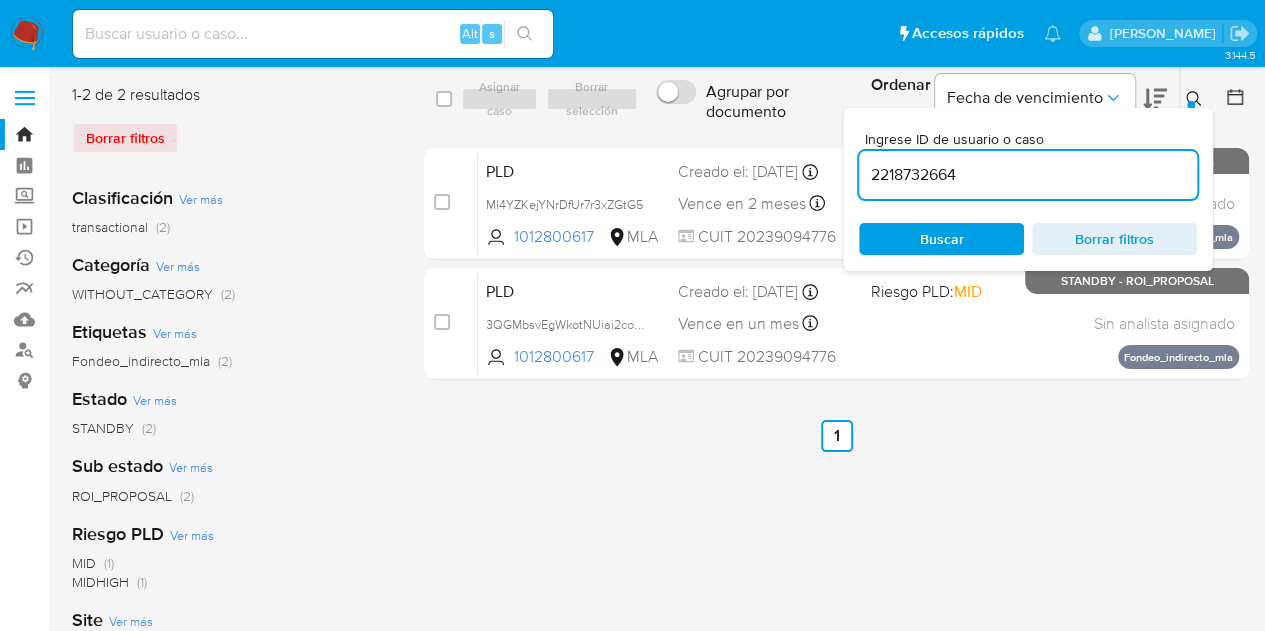 click 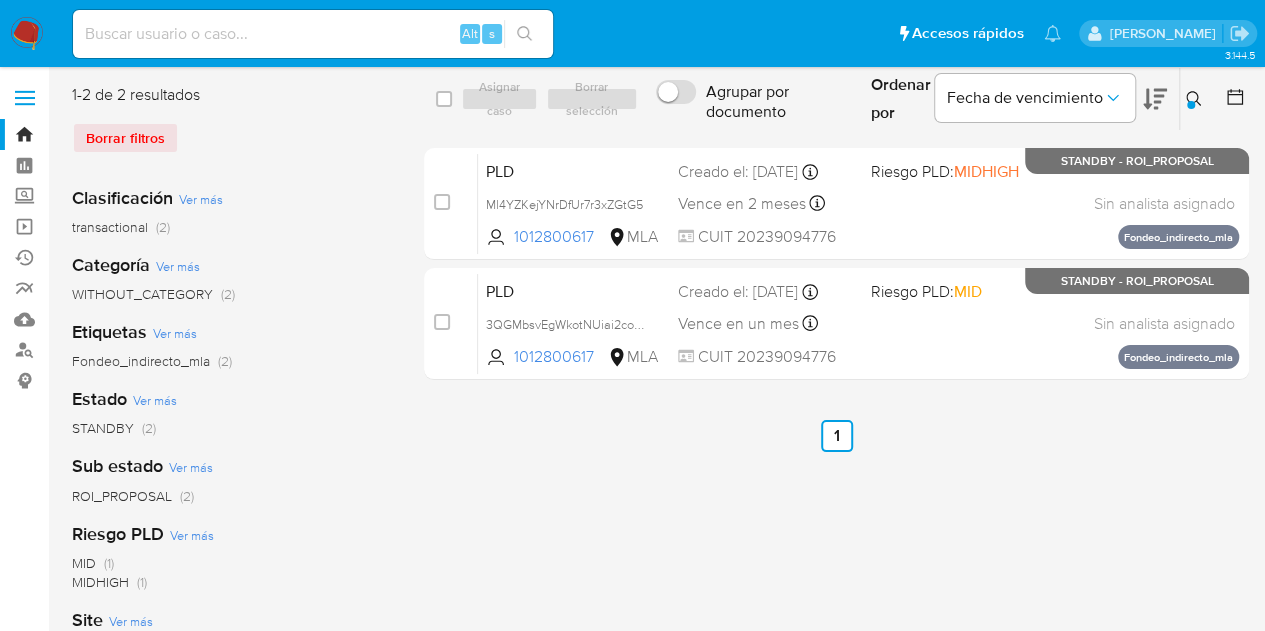 click on "select-all-cases-checkbox Asignar caso Borrar selección Agrupar por documento Ordenar por [PERSON_NAME] de vencimiento   No es posible ordenar los resultados mientras se encuentren agrupados. Ingrese ID de usuario o caso 2218732664 Buscar Borrar filtros case-item-checkbox   No es posible asignar el caso PLD Ml4YZKejYNrDfUr7r3xZGtG5 1012800617 MLA Riesgo PLD:  MIDHIGH Creado el: [DATE]   Creado el: [DATE] 03:18:10 Vence en 2 meses   Vence el [DATE] 03:18:10 CUIT   20239094776 Sin analista asignado   Asignado el: [DATE] 16:26:20 Fondeo_indirecto_mla STANDBY - ROI_PROPOSAL  case-item-checkbox   No es posible asignar el caso PLD 3QGMbsvEgWkotNUiai2covhx 1012800617 MLA Riesgo PLD:  MID Creado el: [DATE]   Creado el: [DATE] 03:06:04 Vence en un mes   Vence el [DATE] 03:06:05 CUIT   20239094776 Sin analista asignado   Asignado el: [DATE] 09:26:03 Fondeo_indirecto_mla STANDBY - ROI_PROPOSAL  Anterior 1 Siguiente" at bounding box center [836, 515] 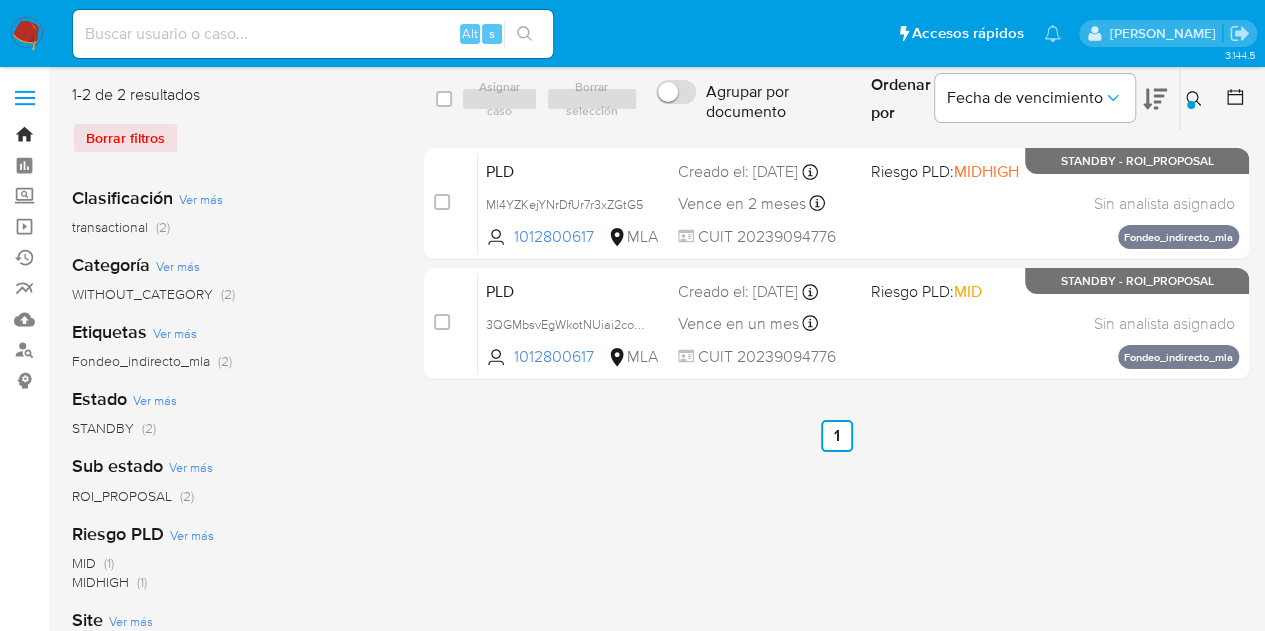 click on "Bandeja" at bounding box center [119, 134] 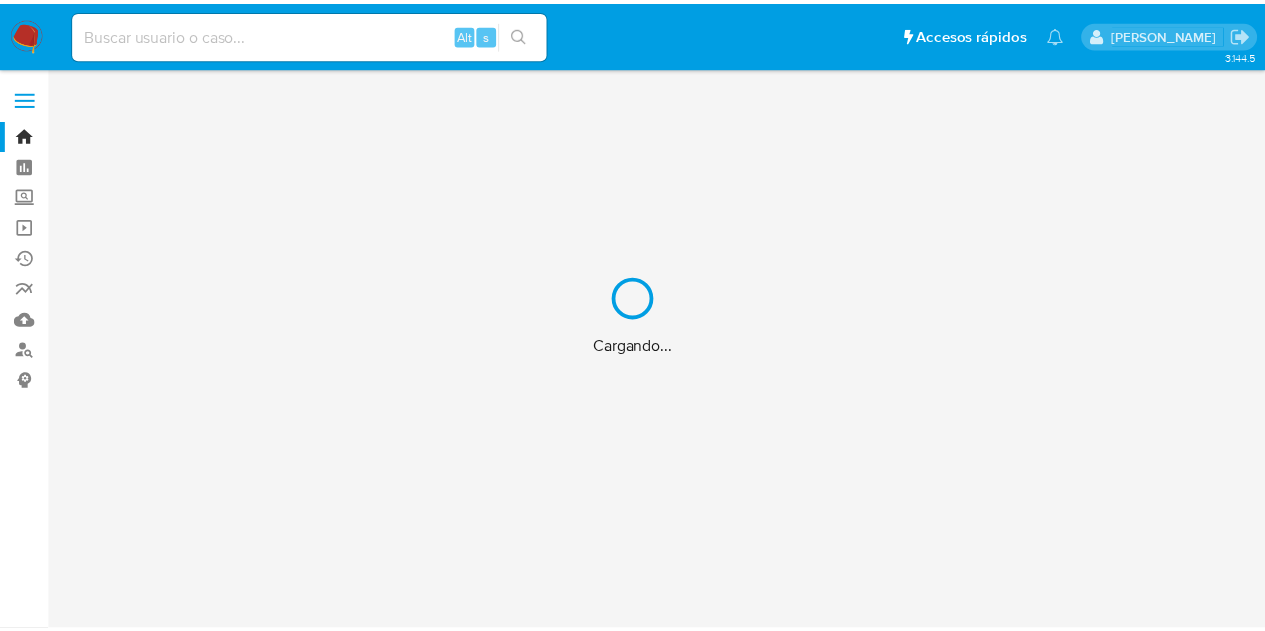 scroll, scrollTop: 0, scrollLeft: 0, axis: both 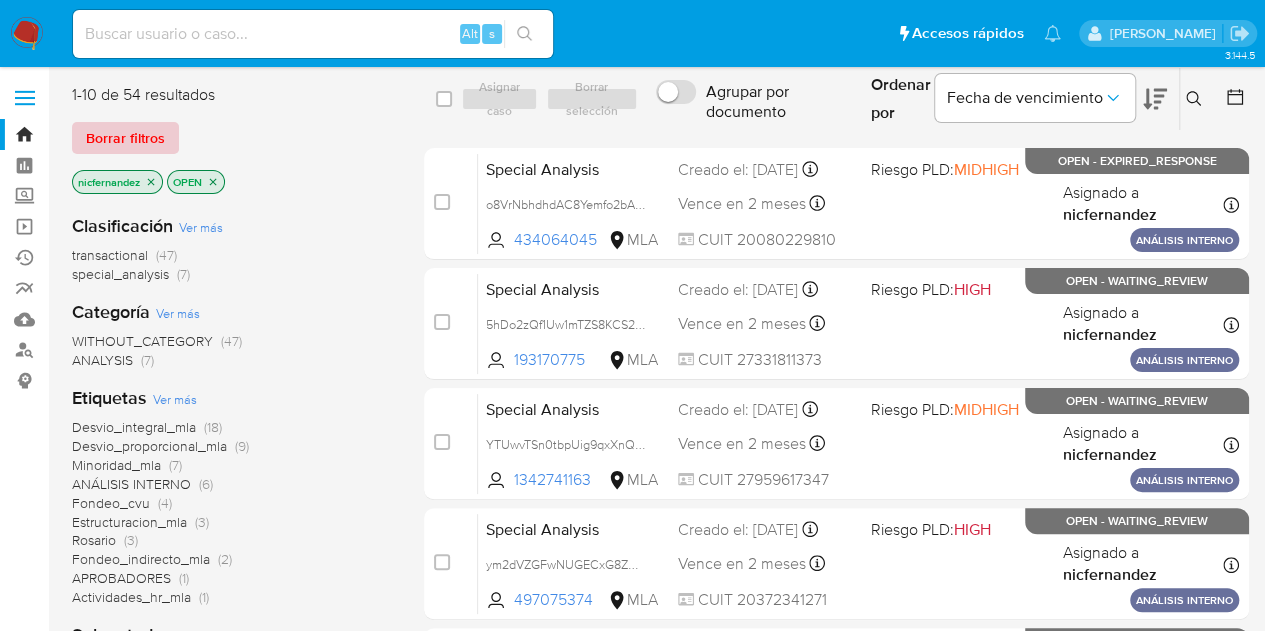 click on "Borrar filtros" at bounding box center (125, 138) 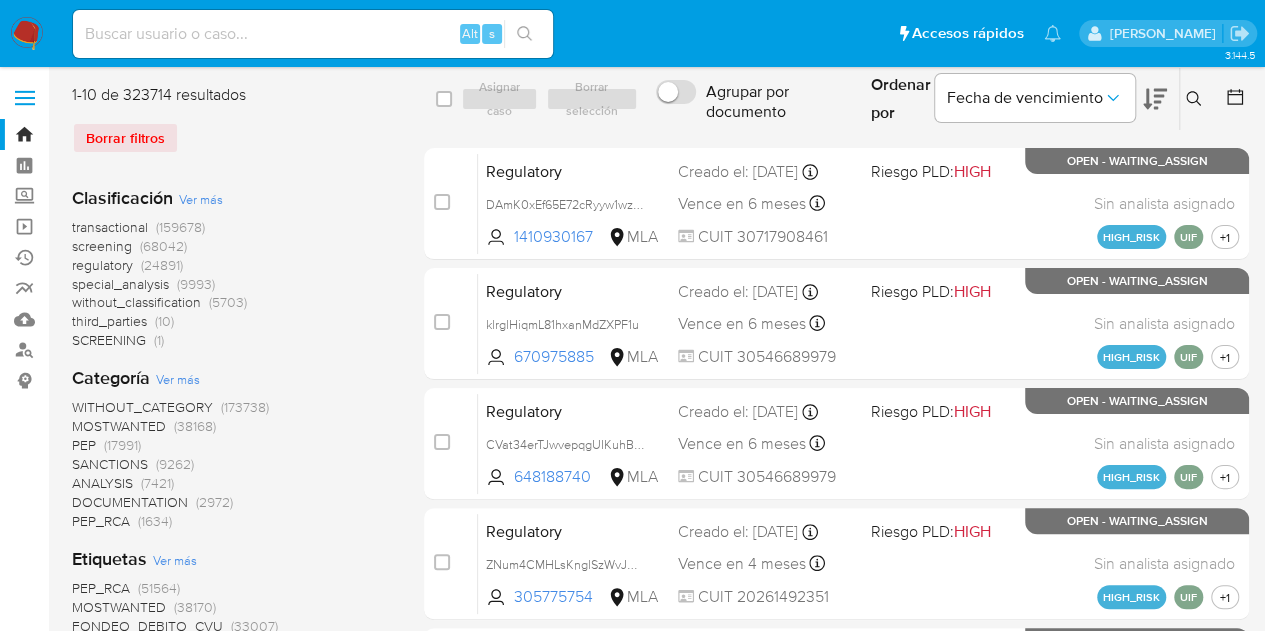 click 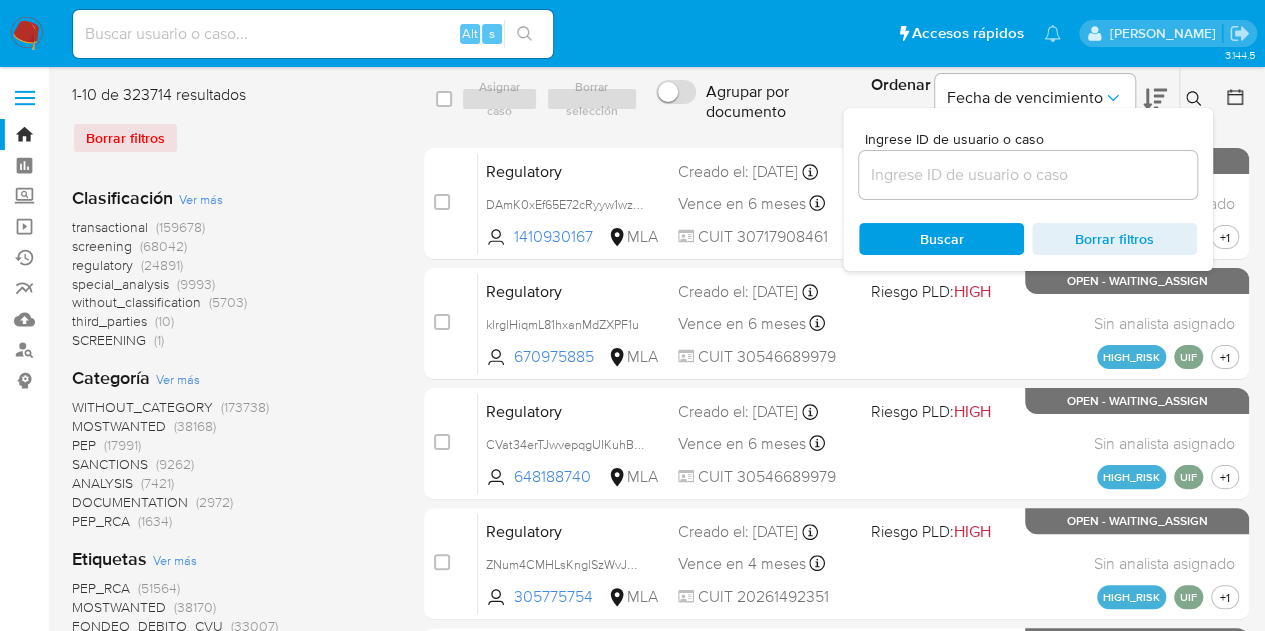 click at bounding box center [1028, 175] 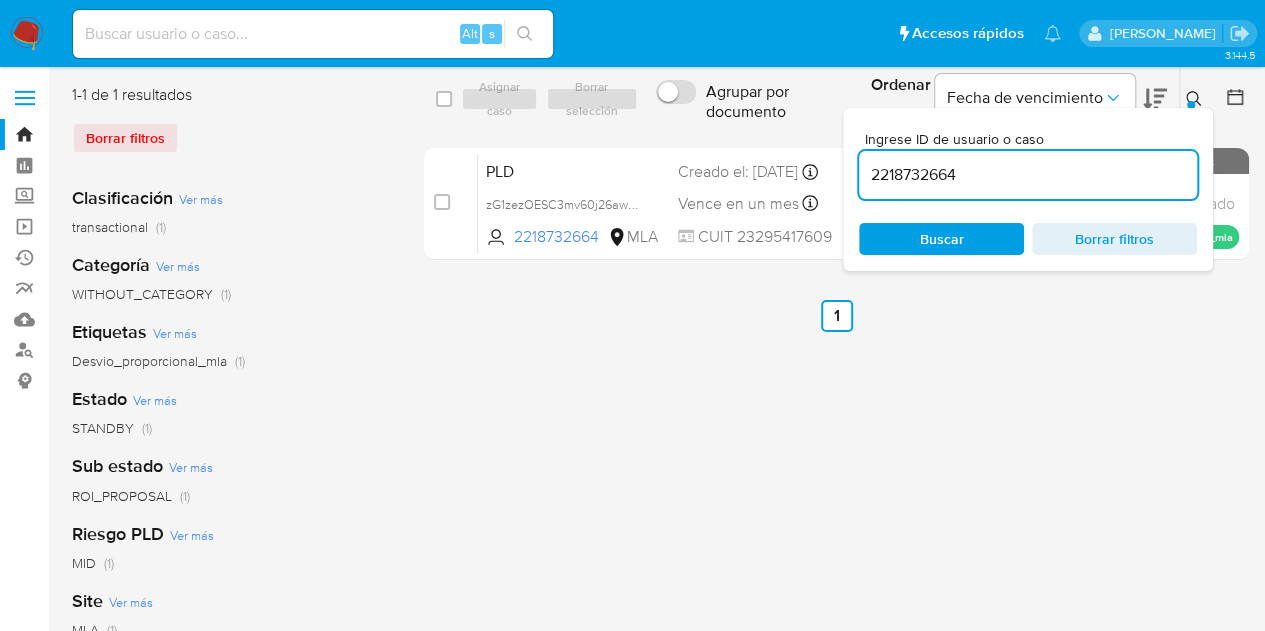 click 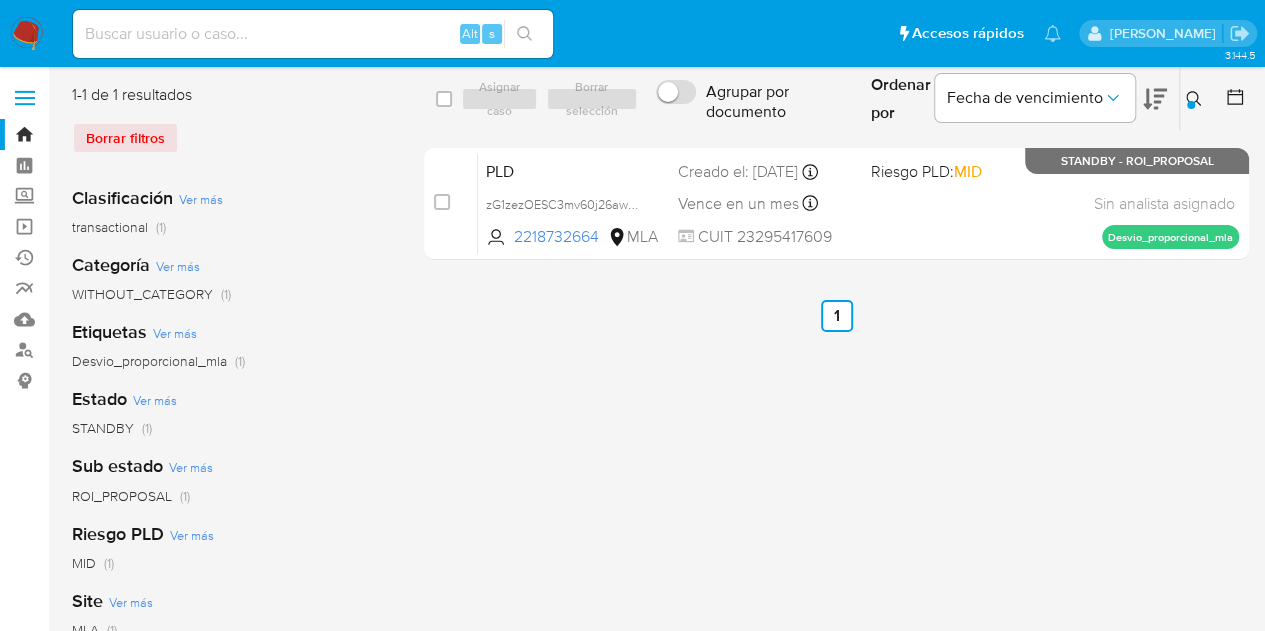 click 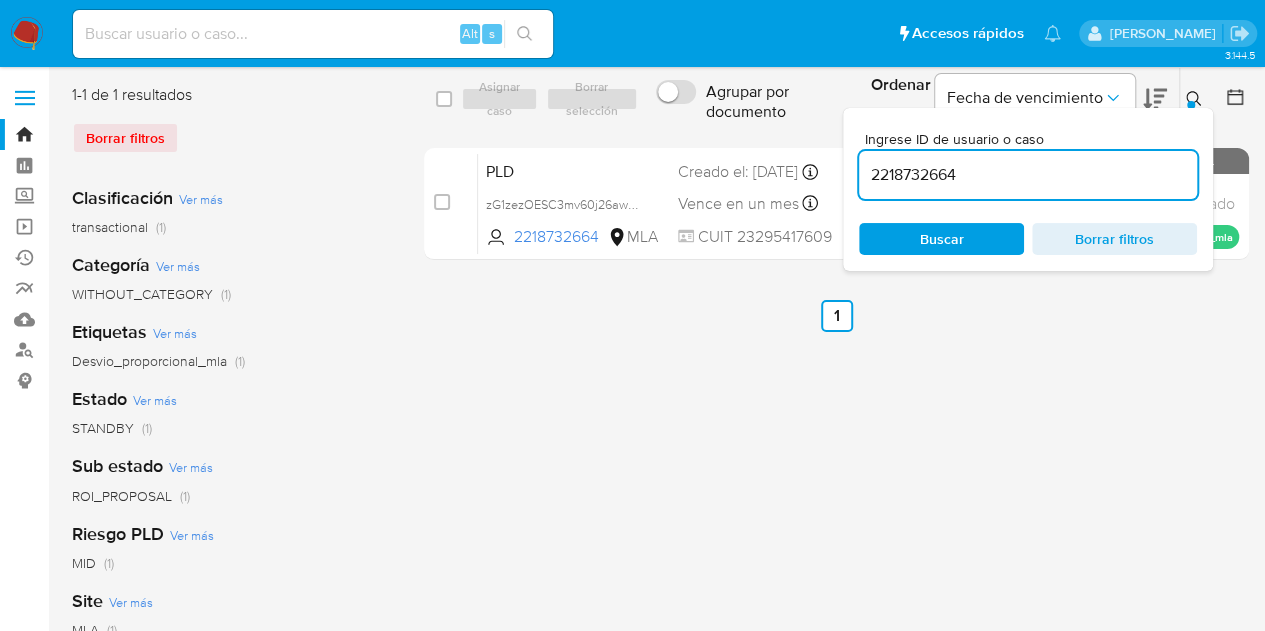 drag, startPoint x: 972, startPoint y: 165, endPoint x: 770, endPoint y: 117, distance: 207.62466 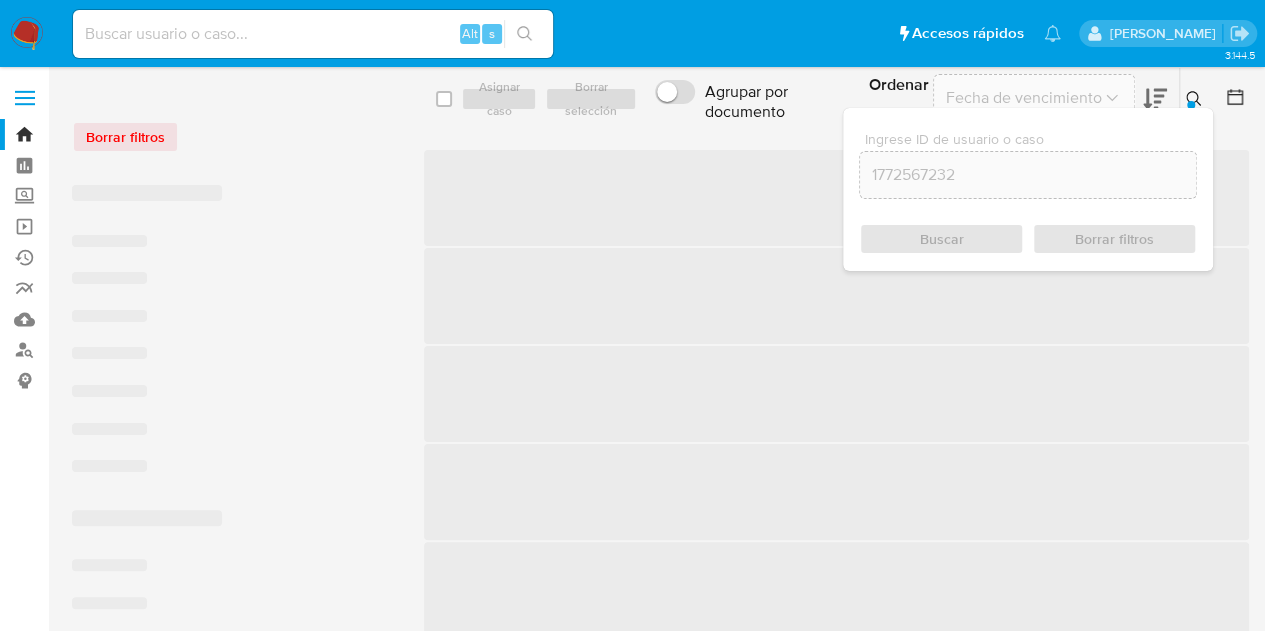 click 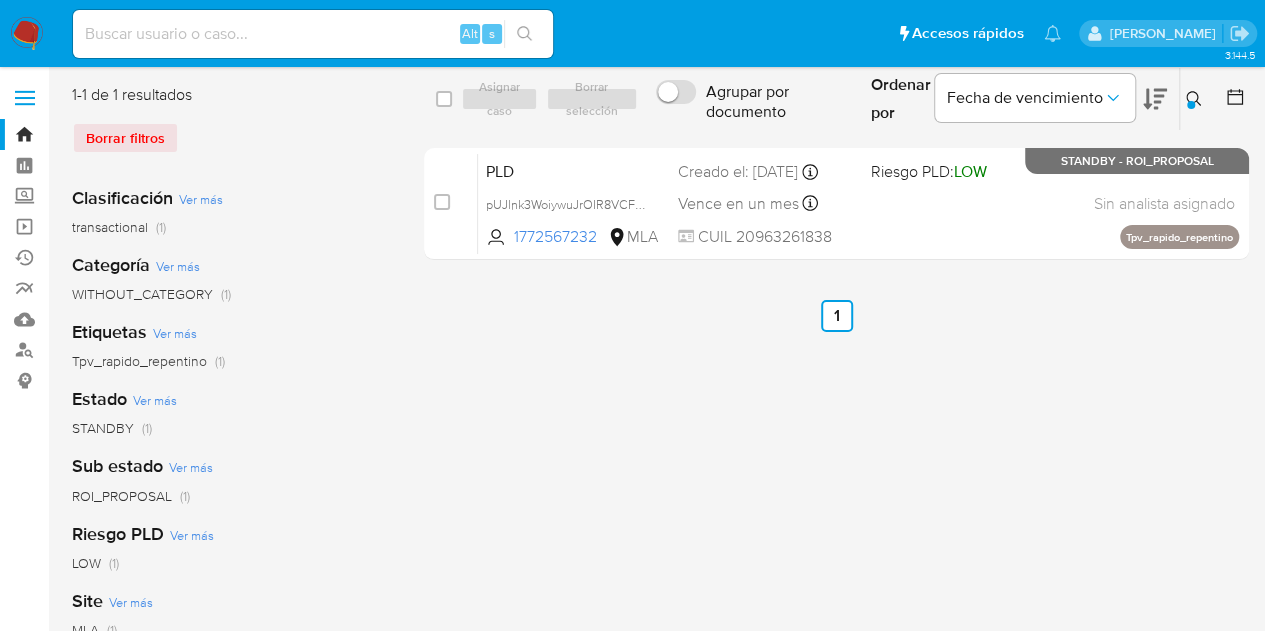 click at bounding box center (1196, 99) 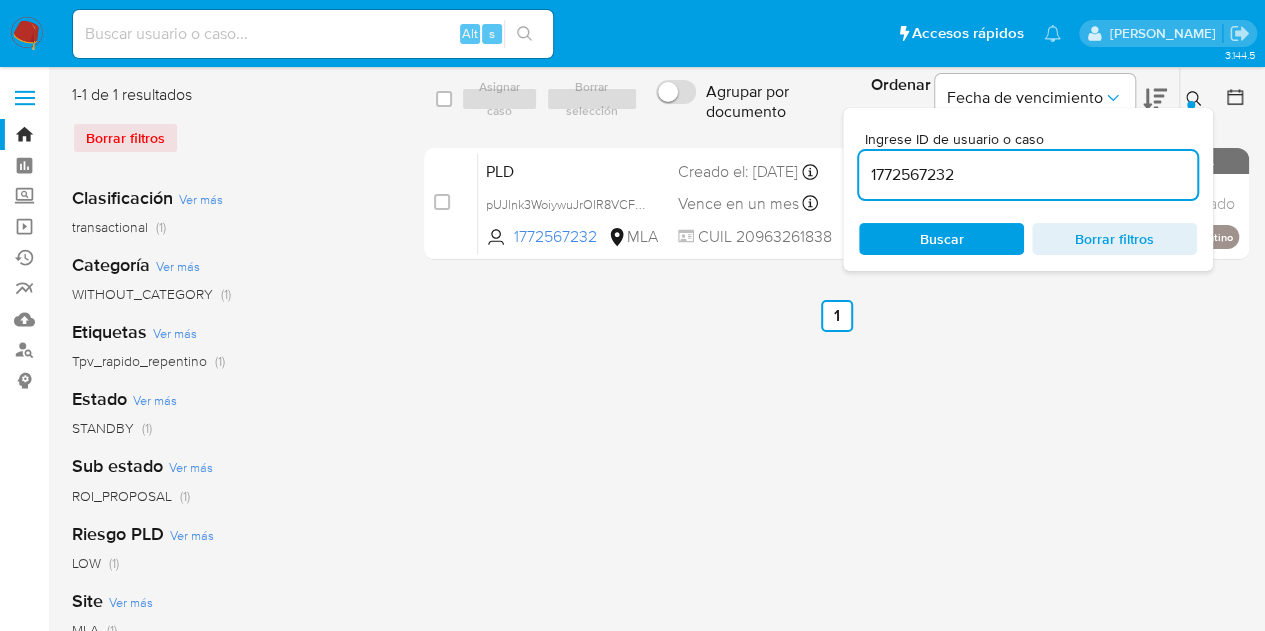 drag, startPoint x: 1012, startPoint y: 179, endPoint x: 794, endPoint y: 127, distance: 224.11604 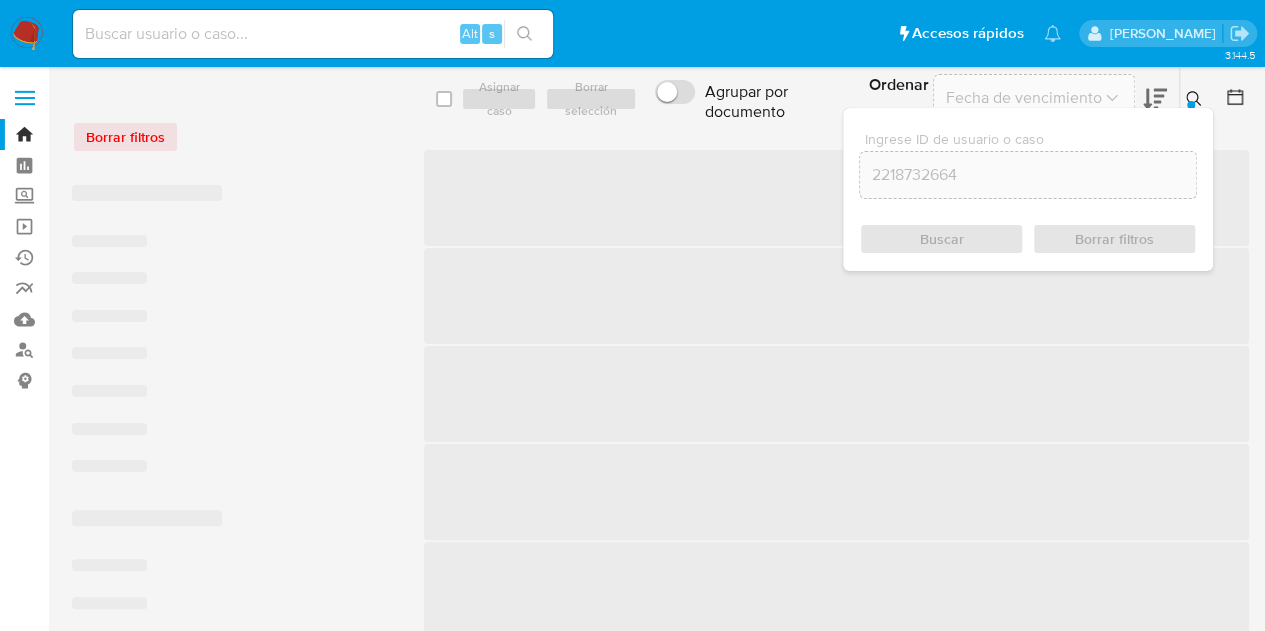 click 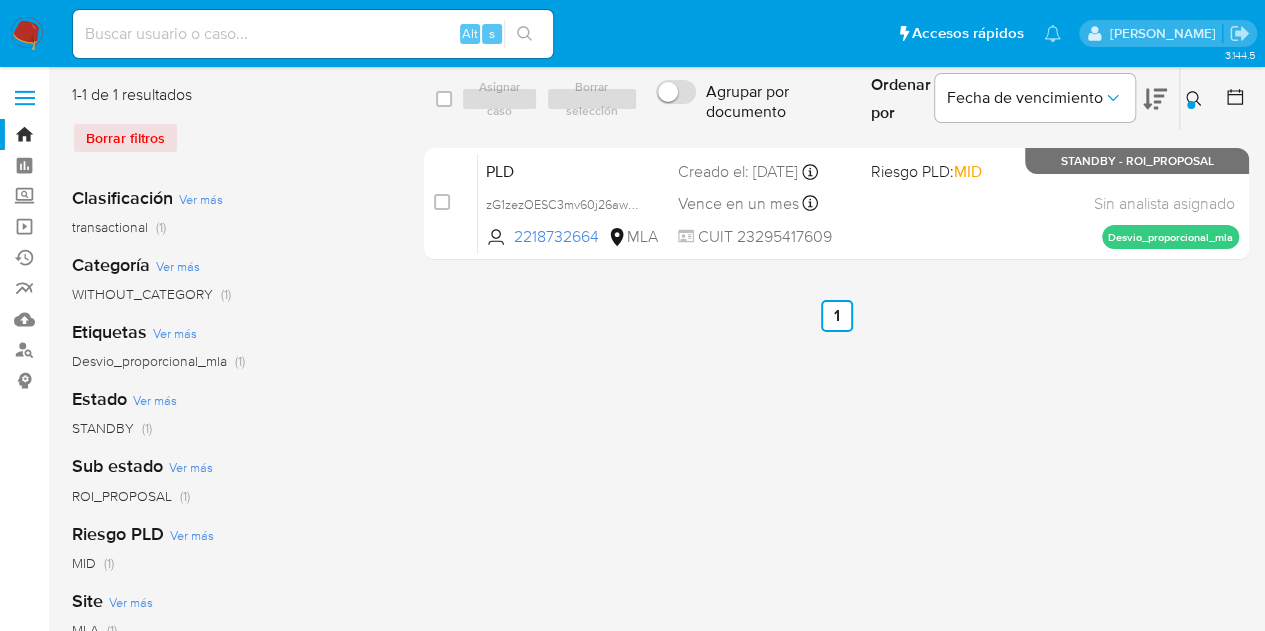 click 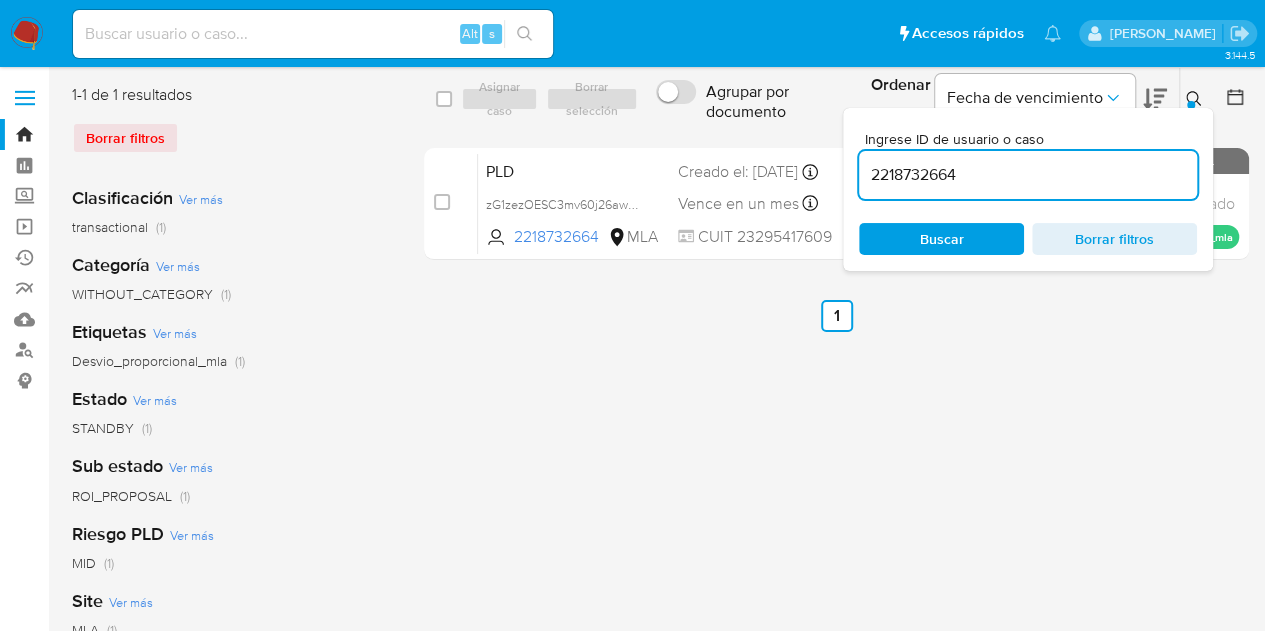 drag, startPoint x: 997, startPoint y: 178, endPoint x: 751, endPoint y: 131, distance: 250.4496 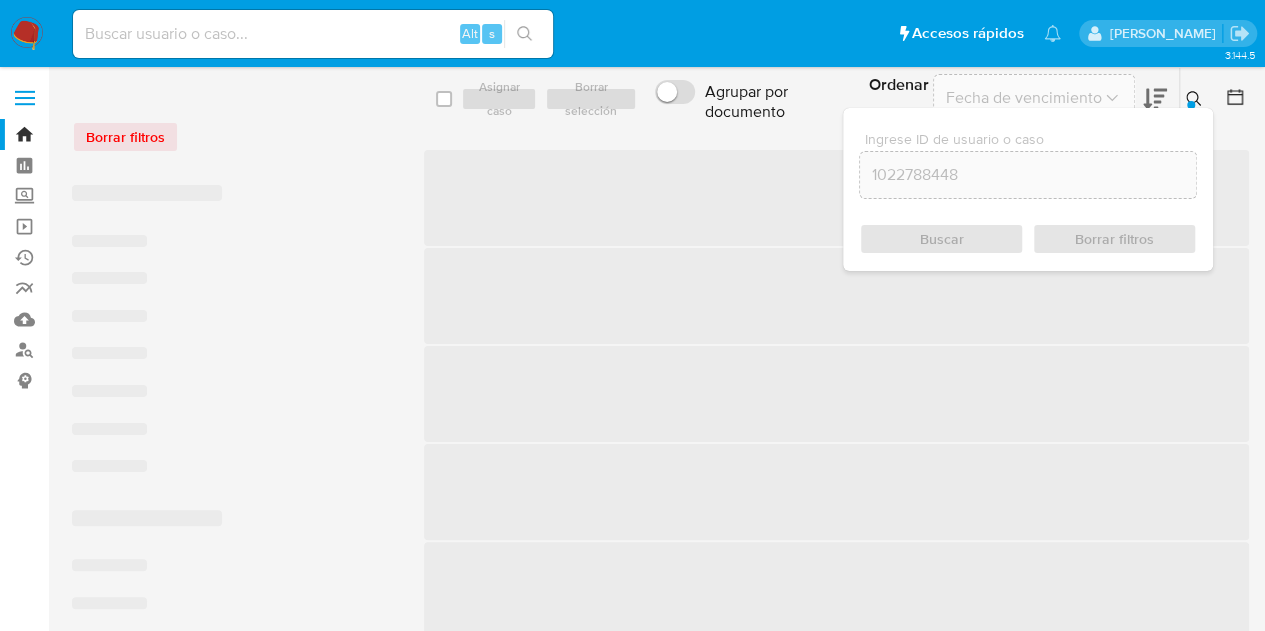 click 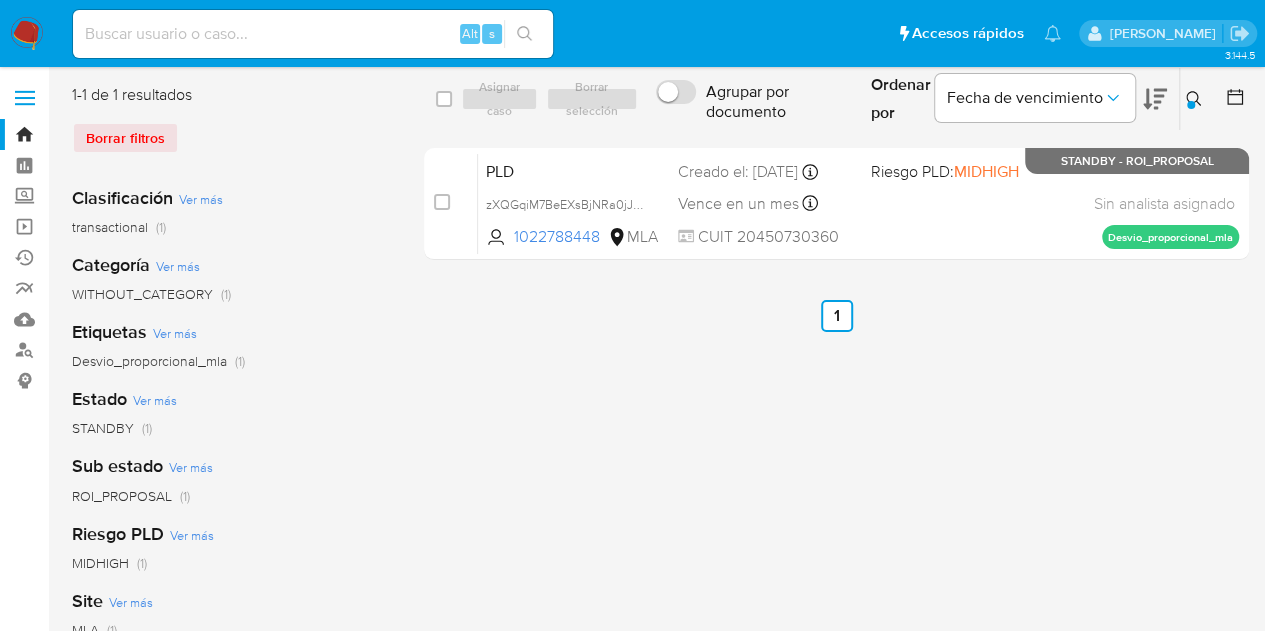 drag, startPoint x: 1197, startPoint y: 96, endPoint x: 1181, endPoint y: 116, distance: 25.612497 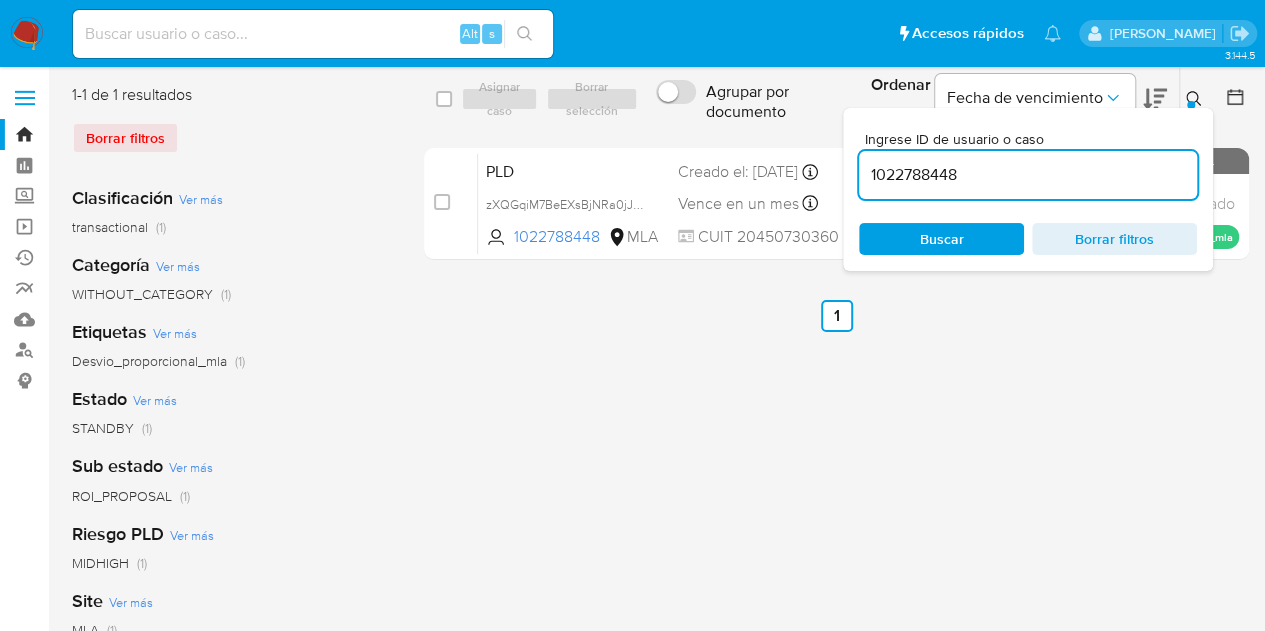 drag, startPoint x: 1040, startPoint y: 187, endPoint x: 754, endPoint y: 116, distance: 294.68118 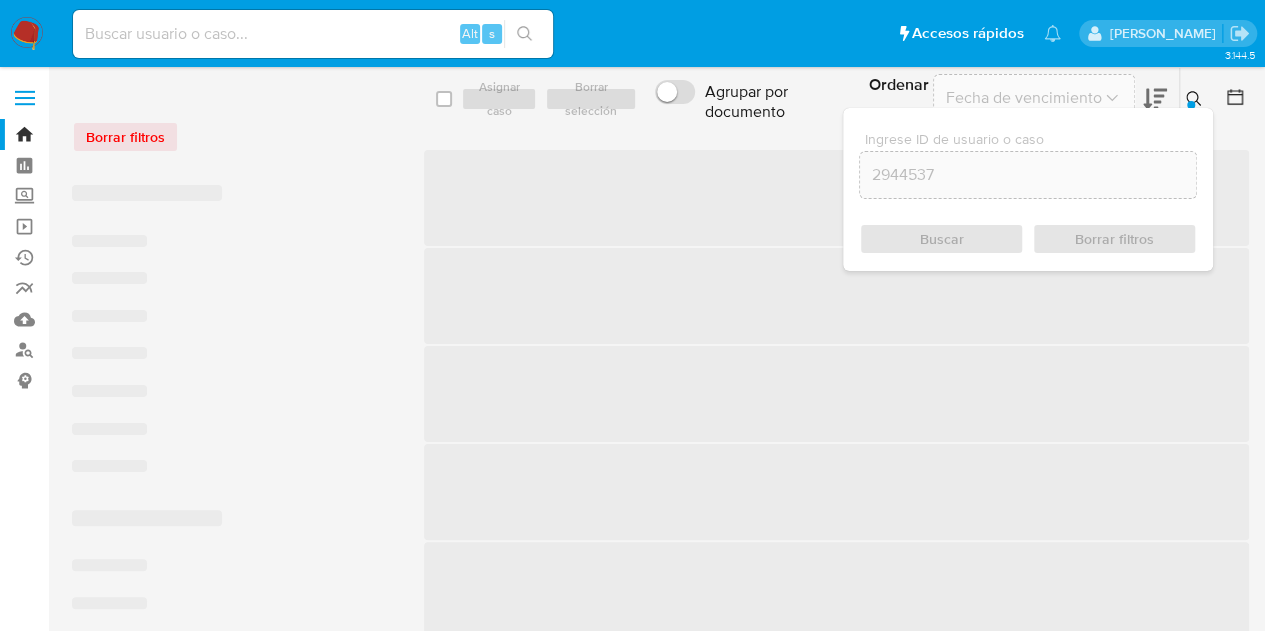 click on "Ingrese ID de usuario o caso 2944537 Buscar Borrar filtros" at bounding box center [1028, 189] 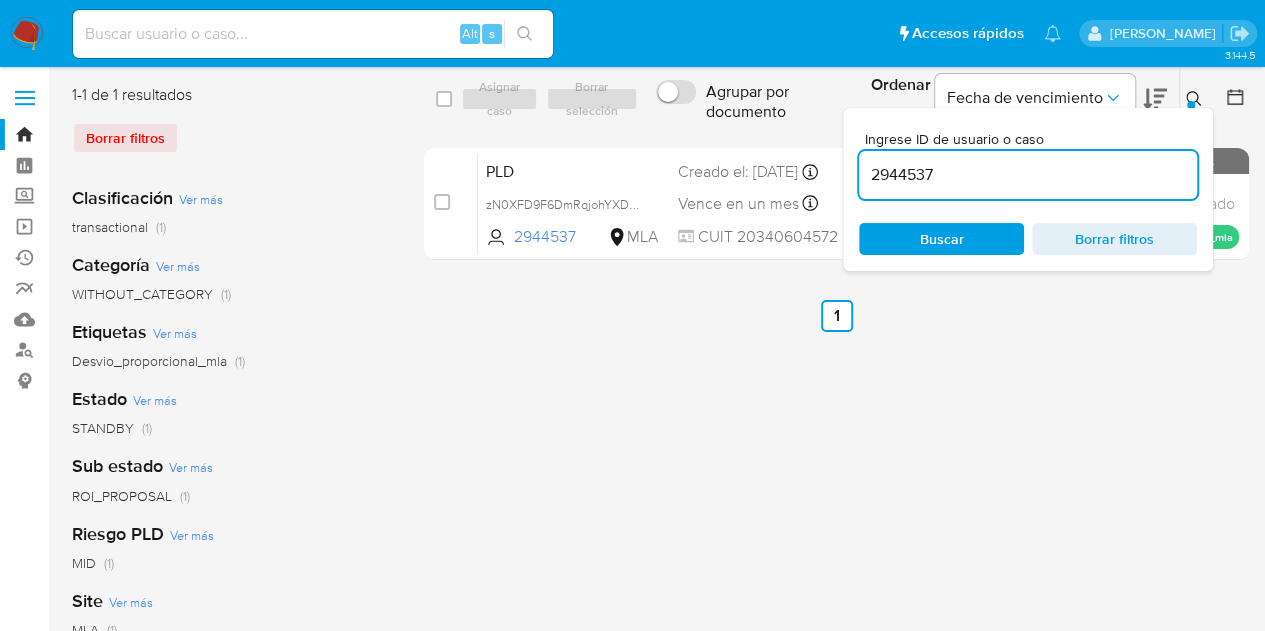 click at bounding box center [1196, 99] 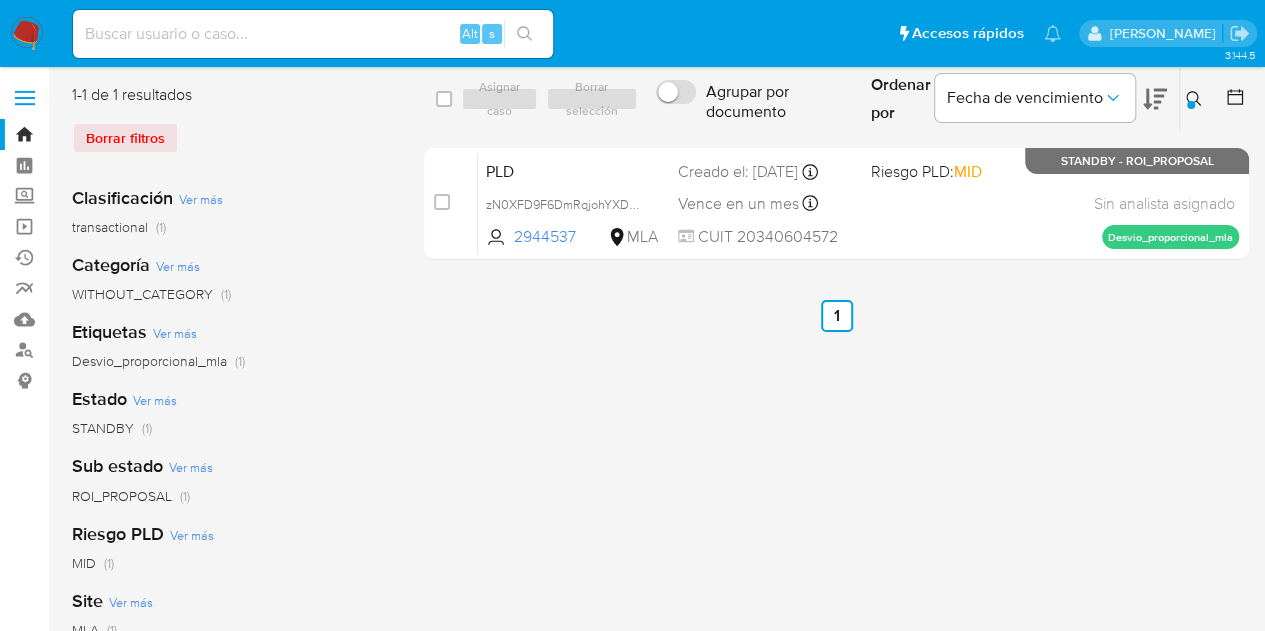 click 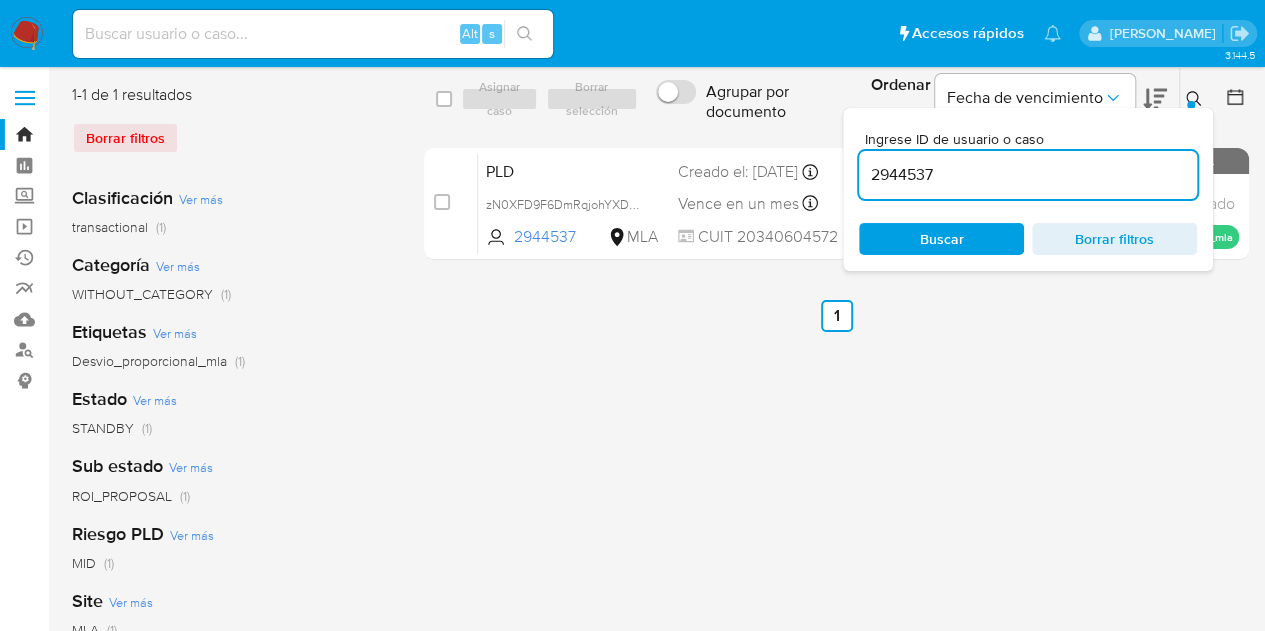 drag, startPoint x: 770, startPoint y: 146, endPoint x: 709, endPoint y: 142, distance: 61.13101 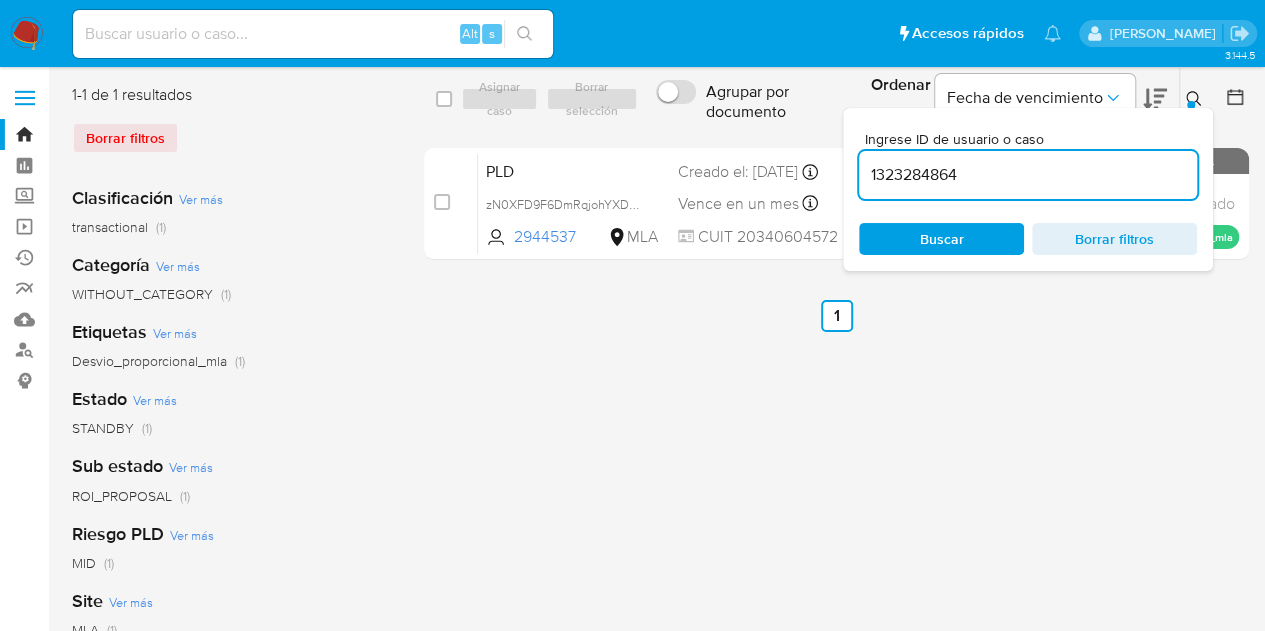 type on "1323284864" 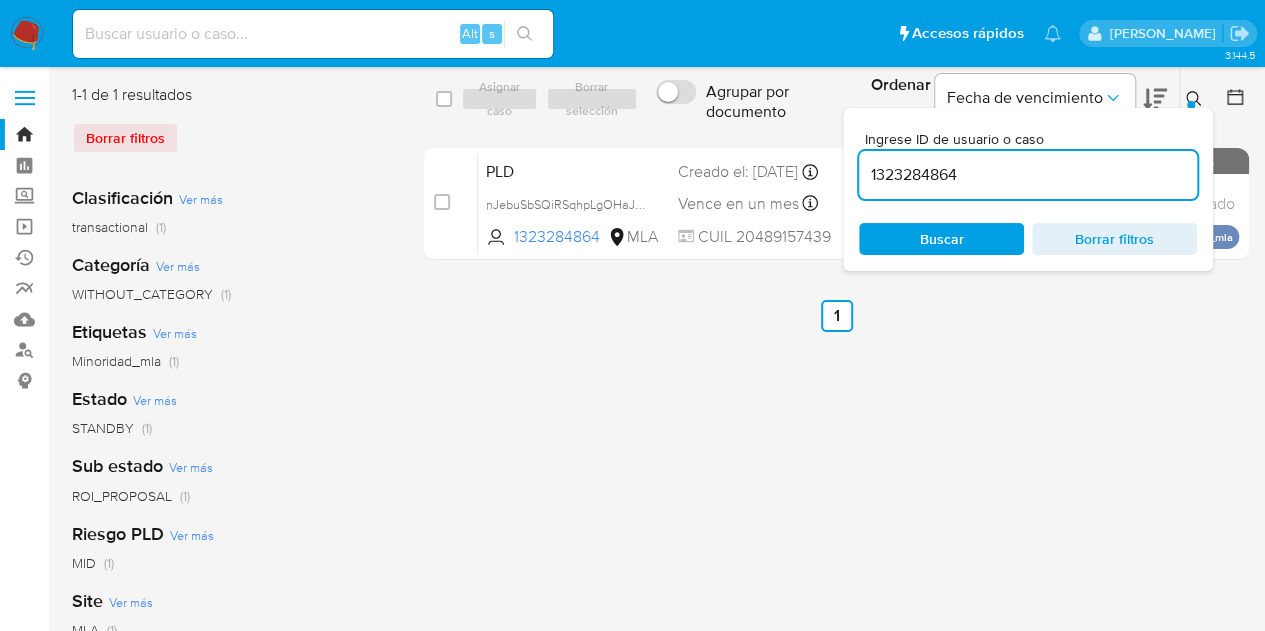 click at bounding box center (1196, 99) 